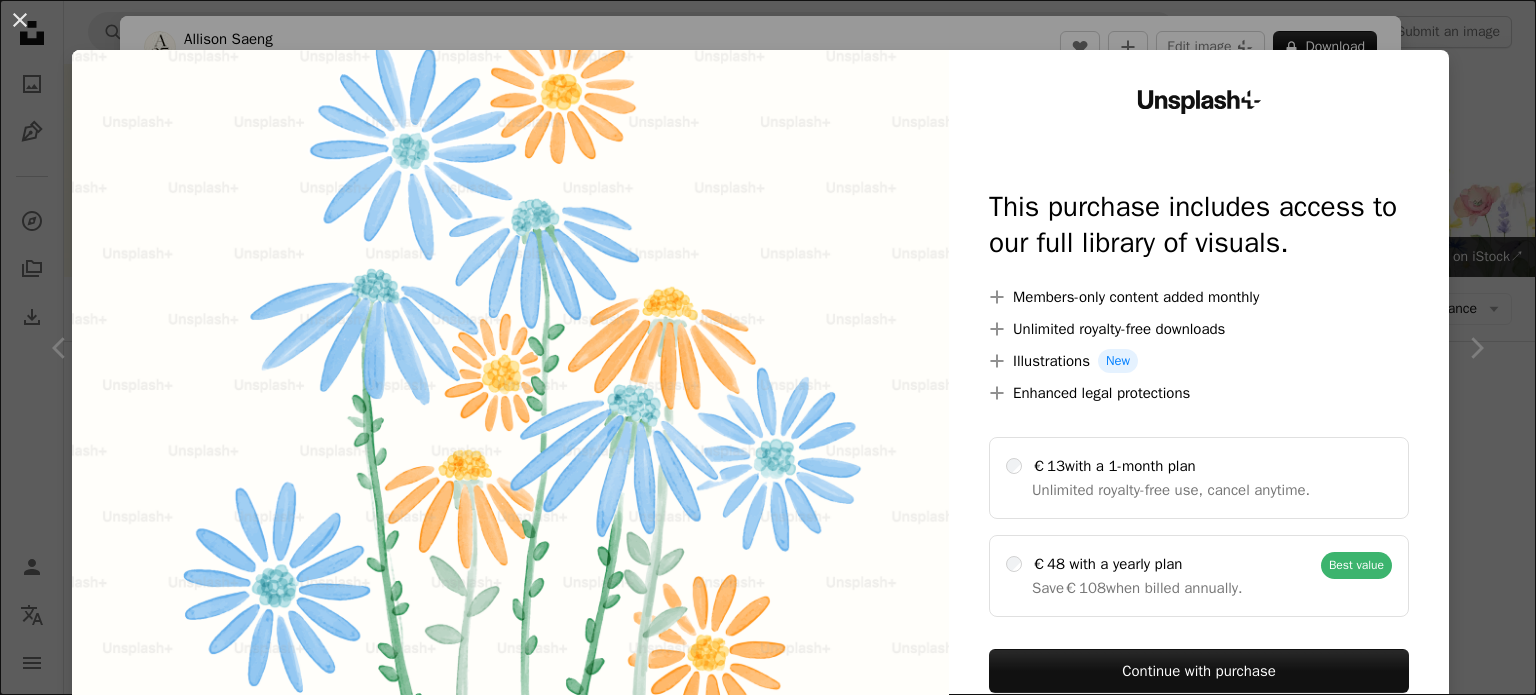 scroll, scrollTop: 1800, scrollLeft: 0, axis: vertical 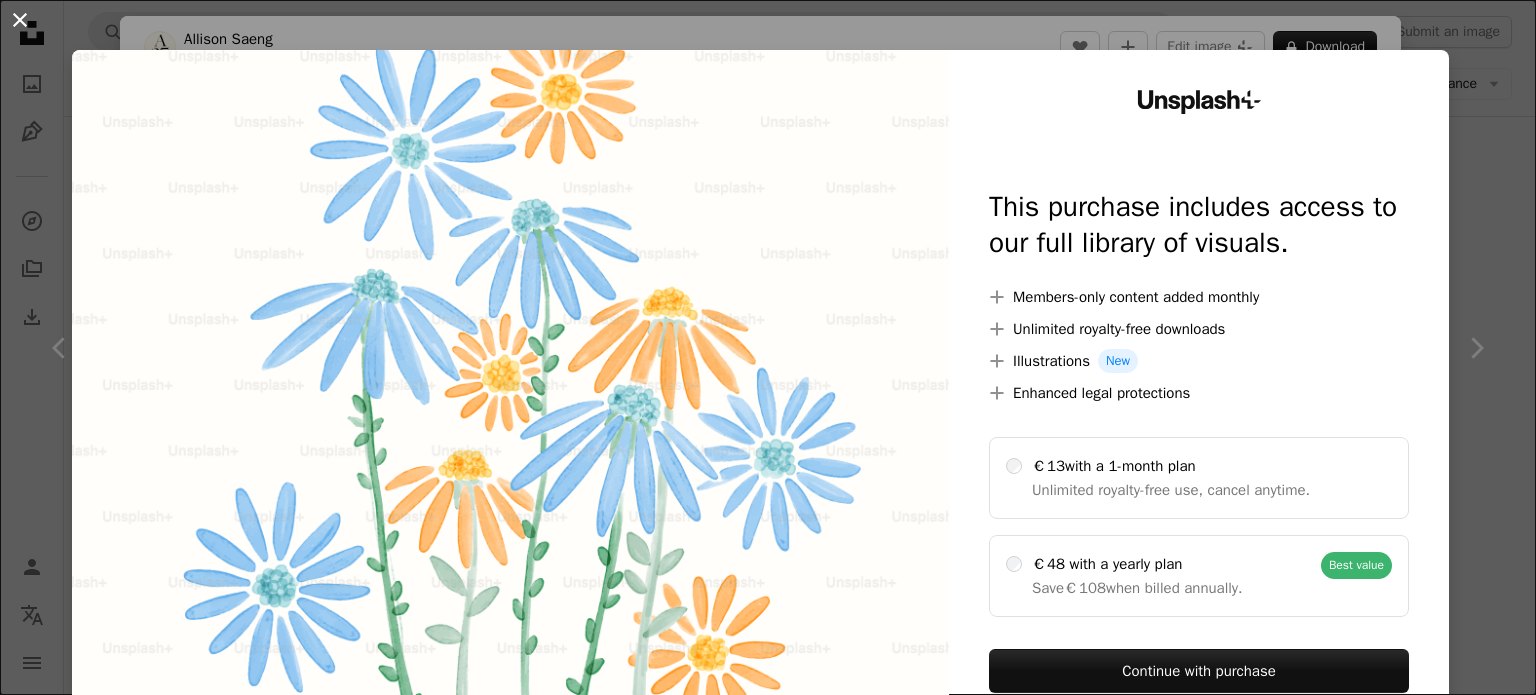 click on "An X shape" at bounding box center (20, 20) 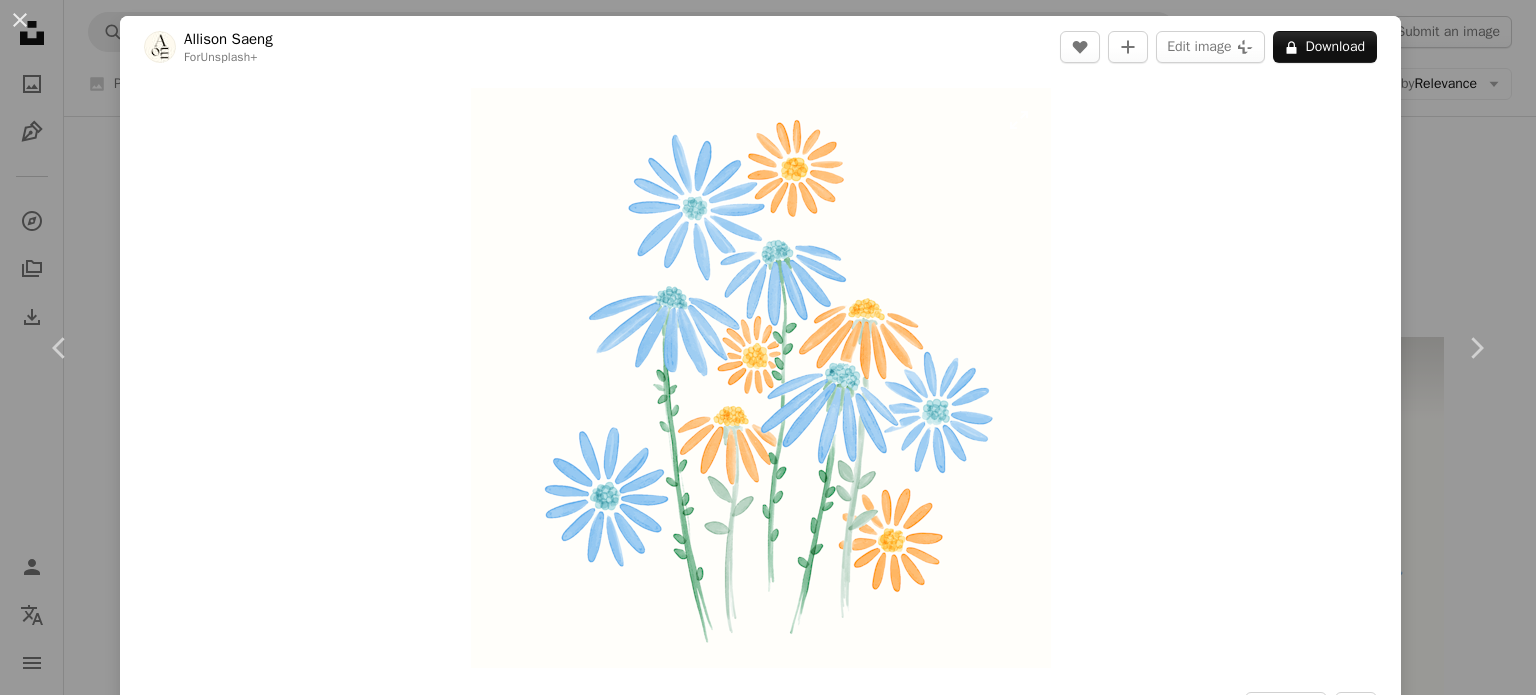 click at bounding box center [761, 378] 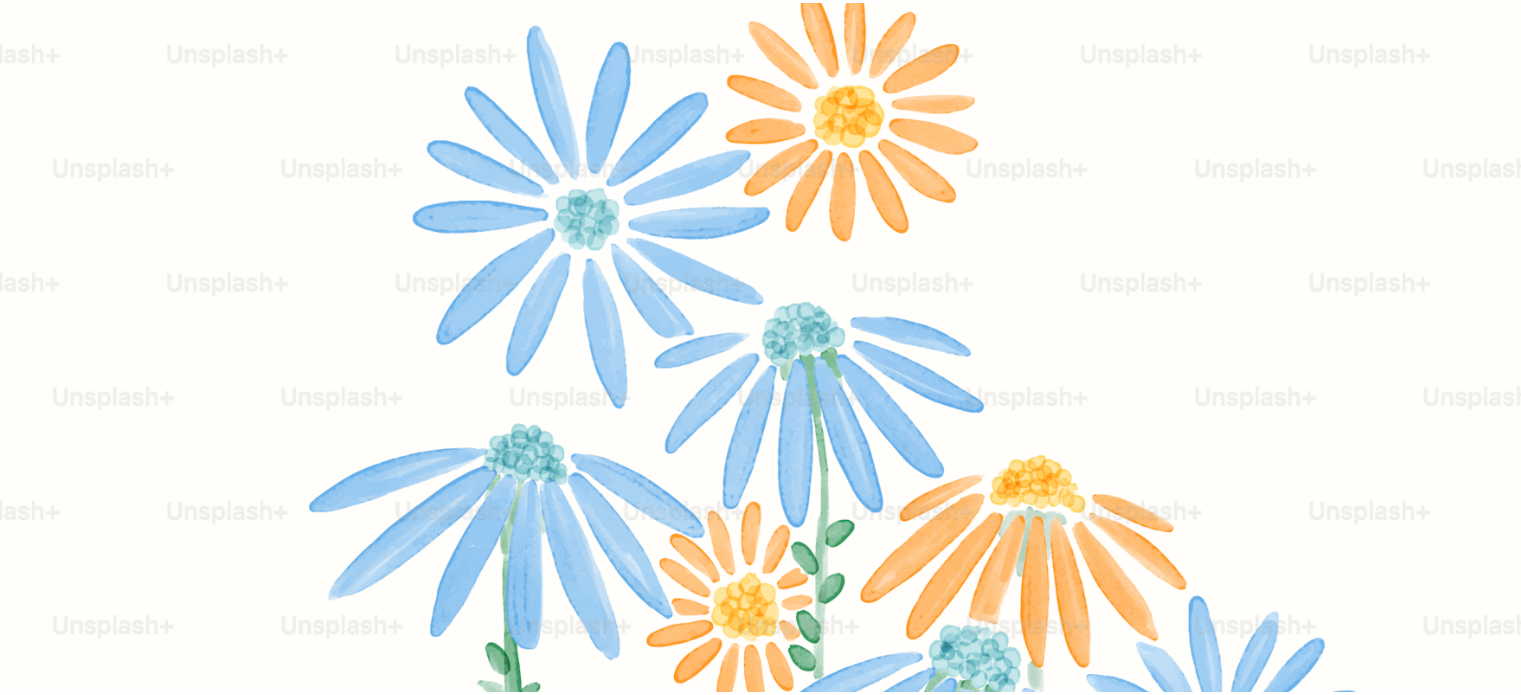 scroll, scrollTop: 0, scrollLeft: 0, axis: both 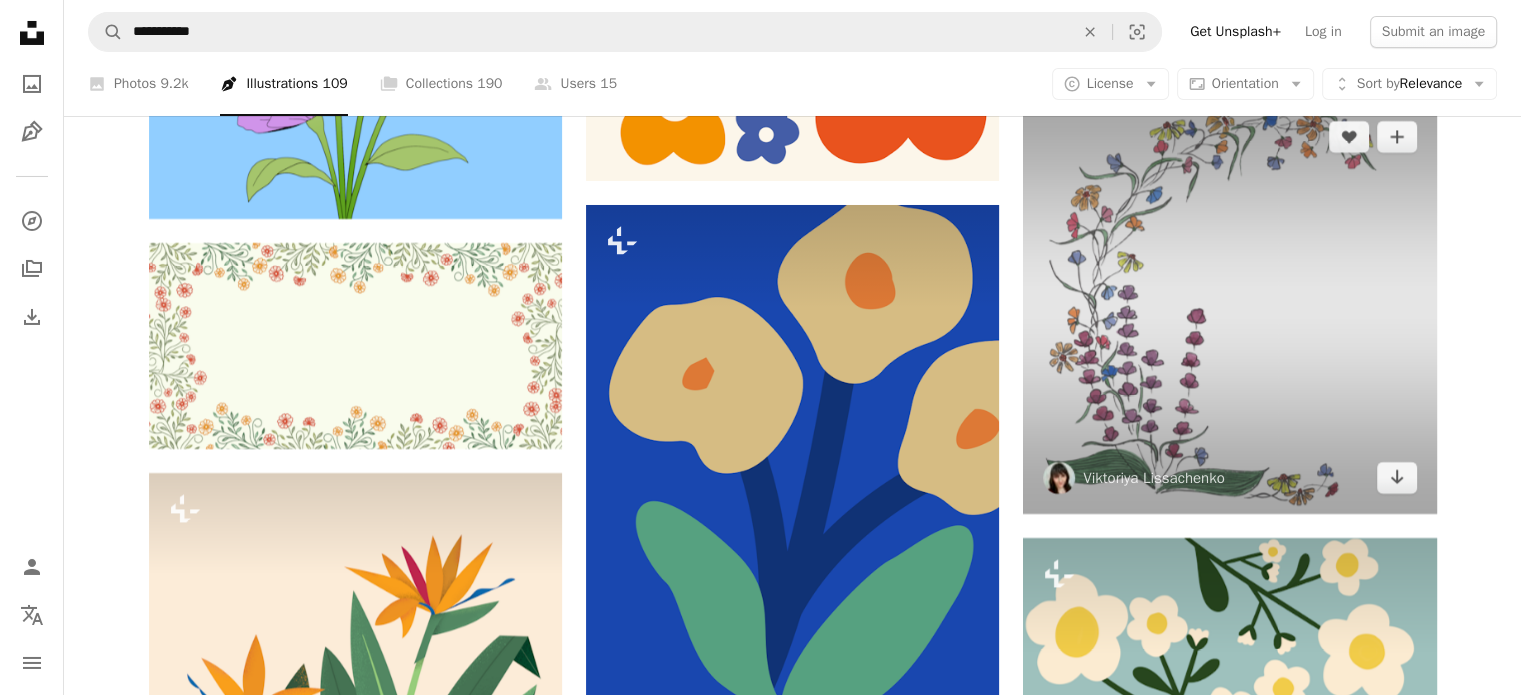 click at bounding box center (1229, 307) 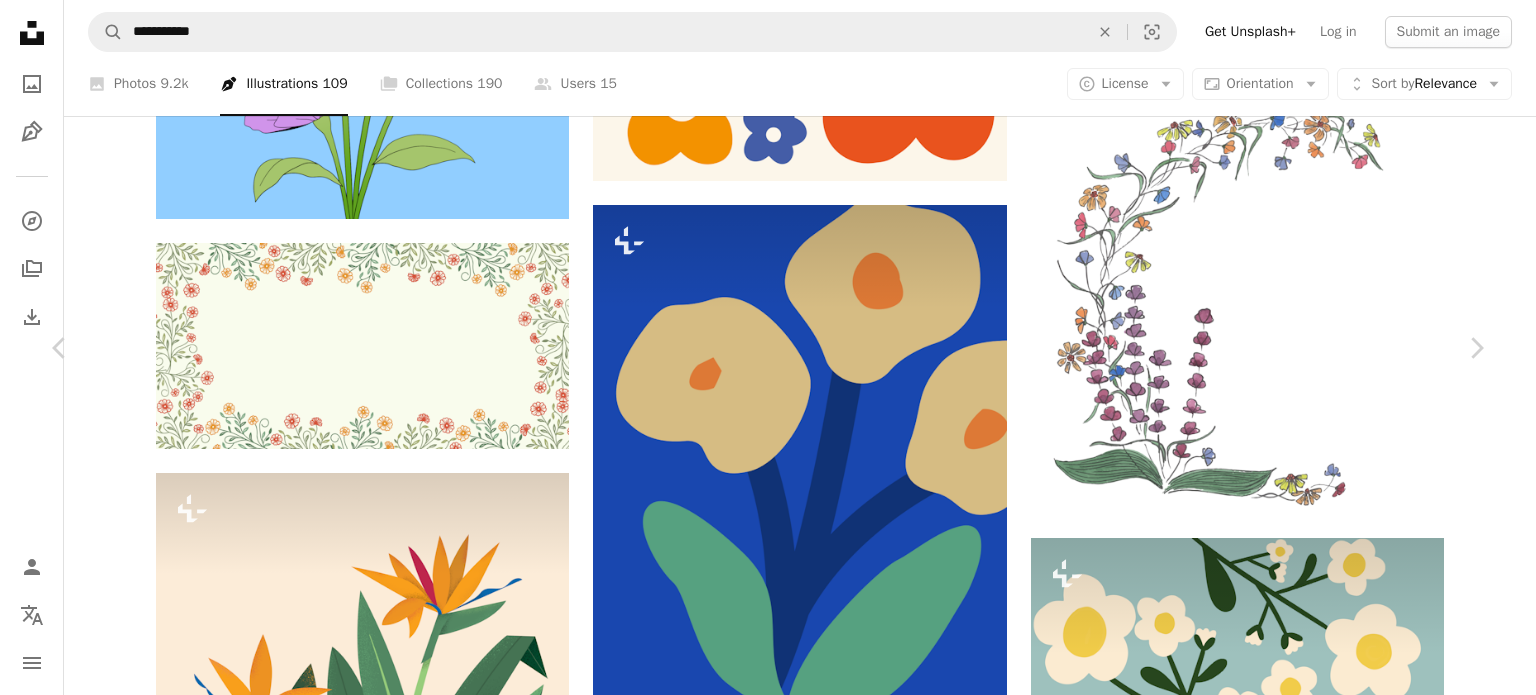 click on "Download free Chevron down" at bounding box center (1311, 4529) 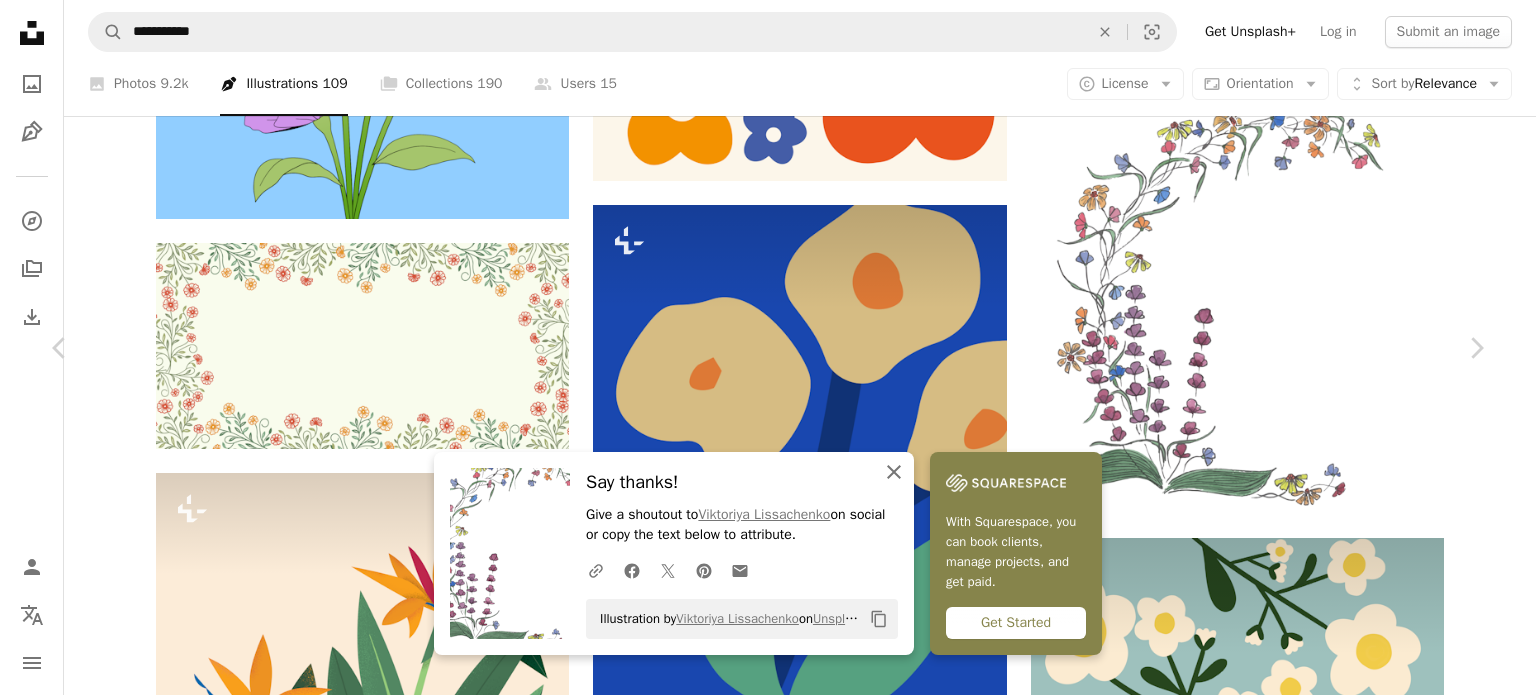 click on "An X shape" 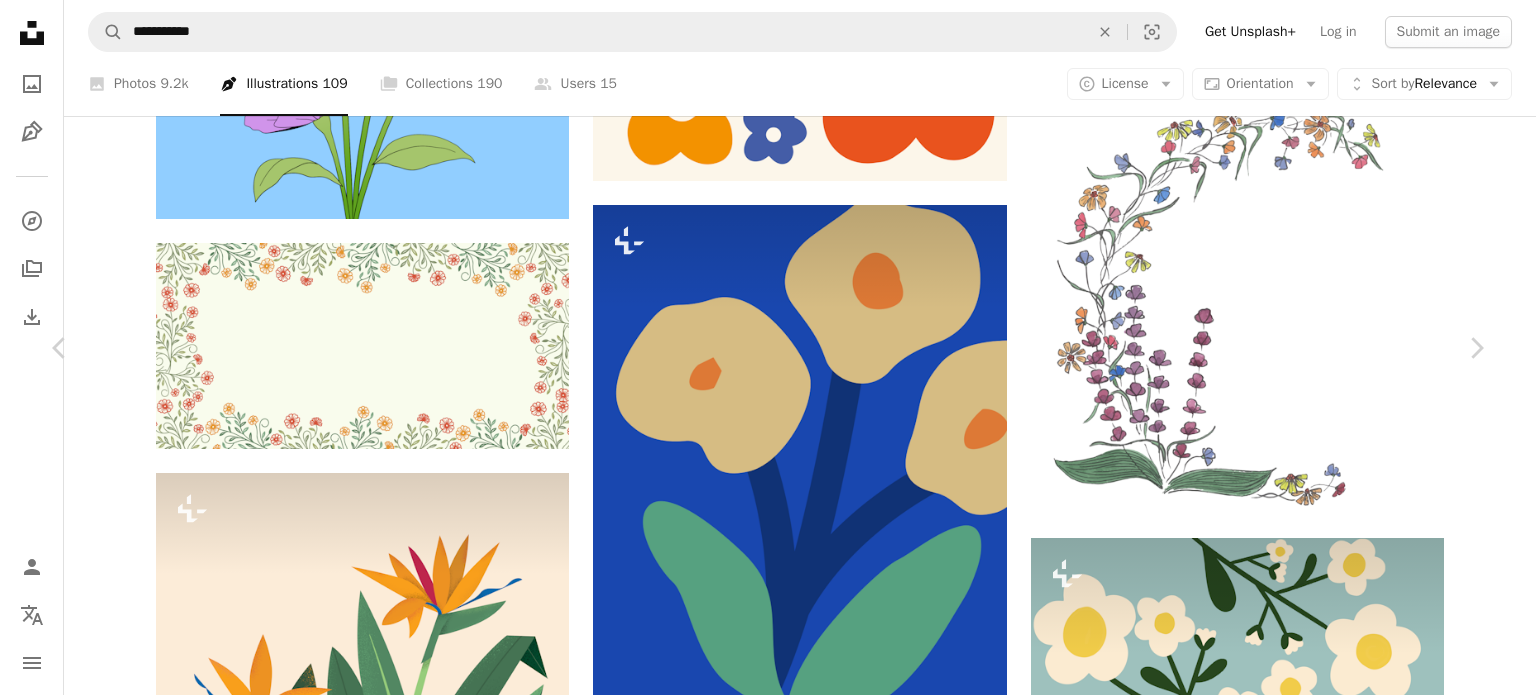 click on "An X shape" at bounding box center (20, 20) 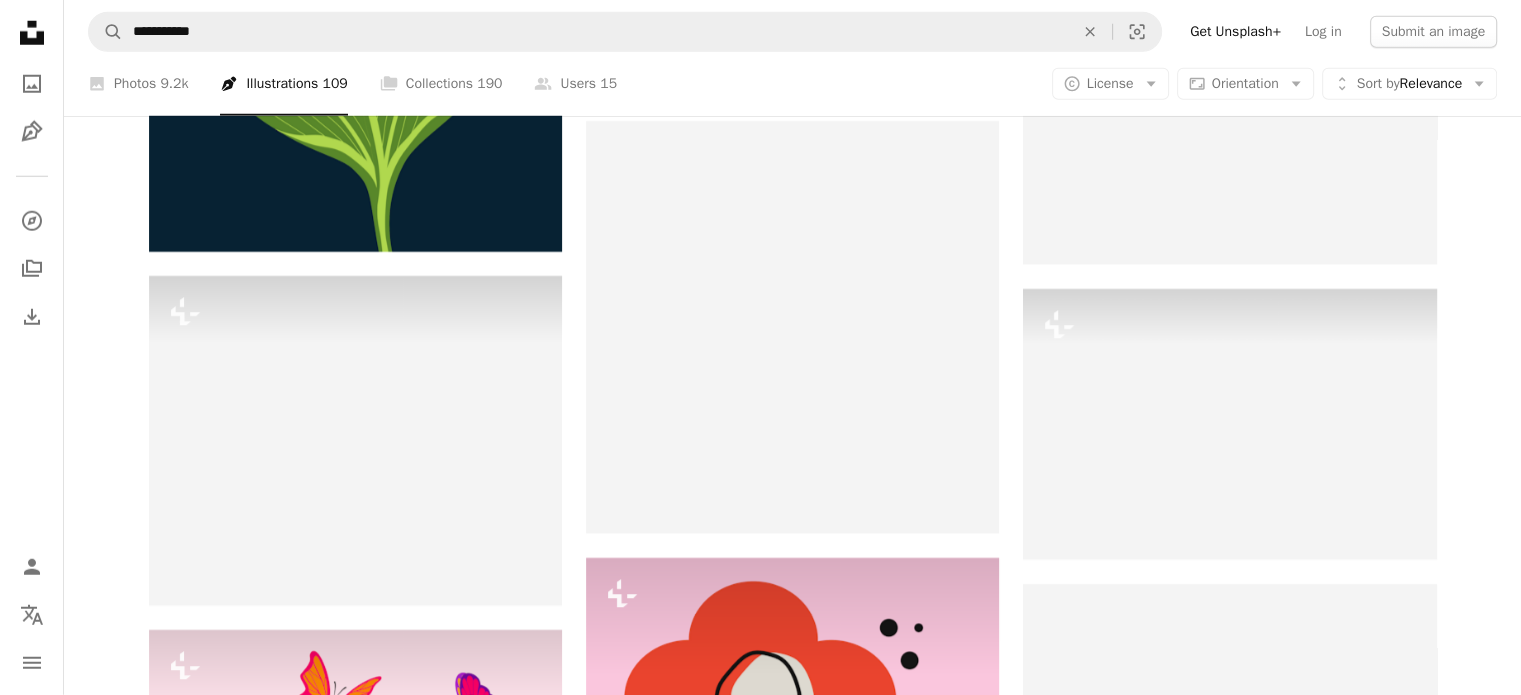 scroll, scrollTop: 74200, scrollLeft: 0, axis: vertical 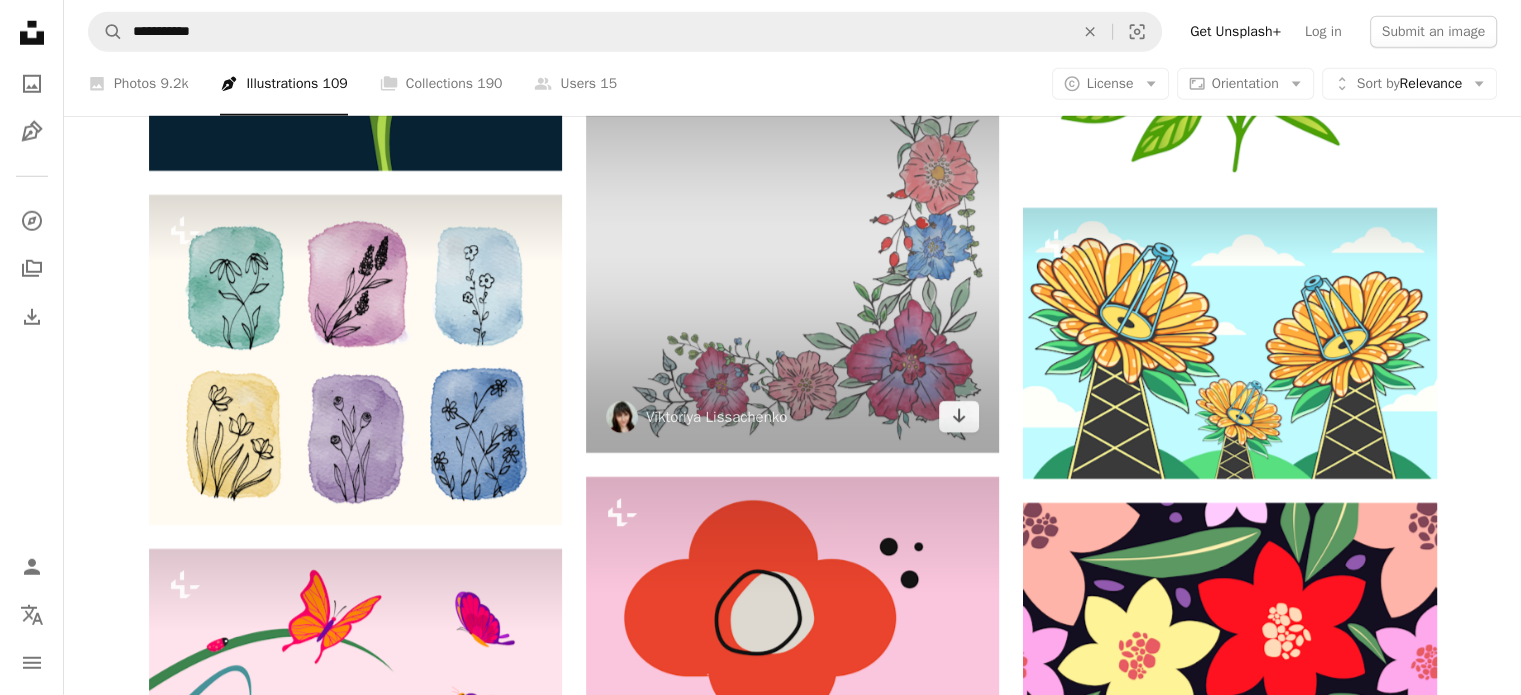 click at bounding box center (792, 246) 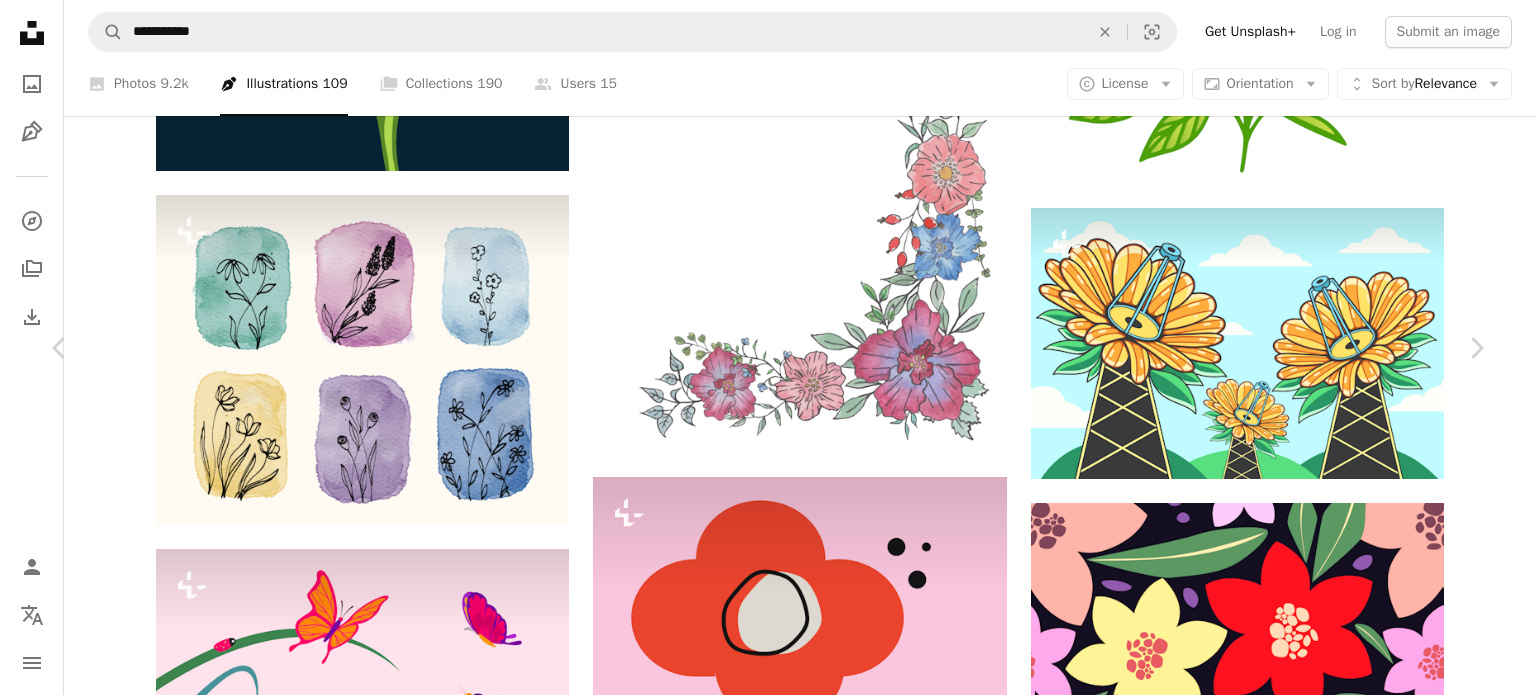 click on "Download free Chevron down" at bounding box center (1311, 4804) 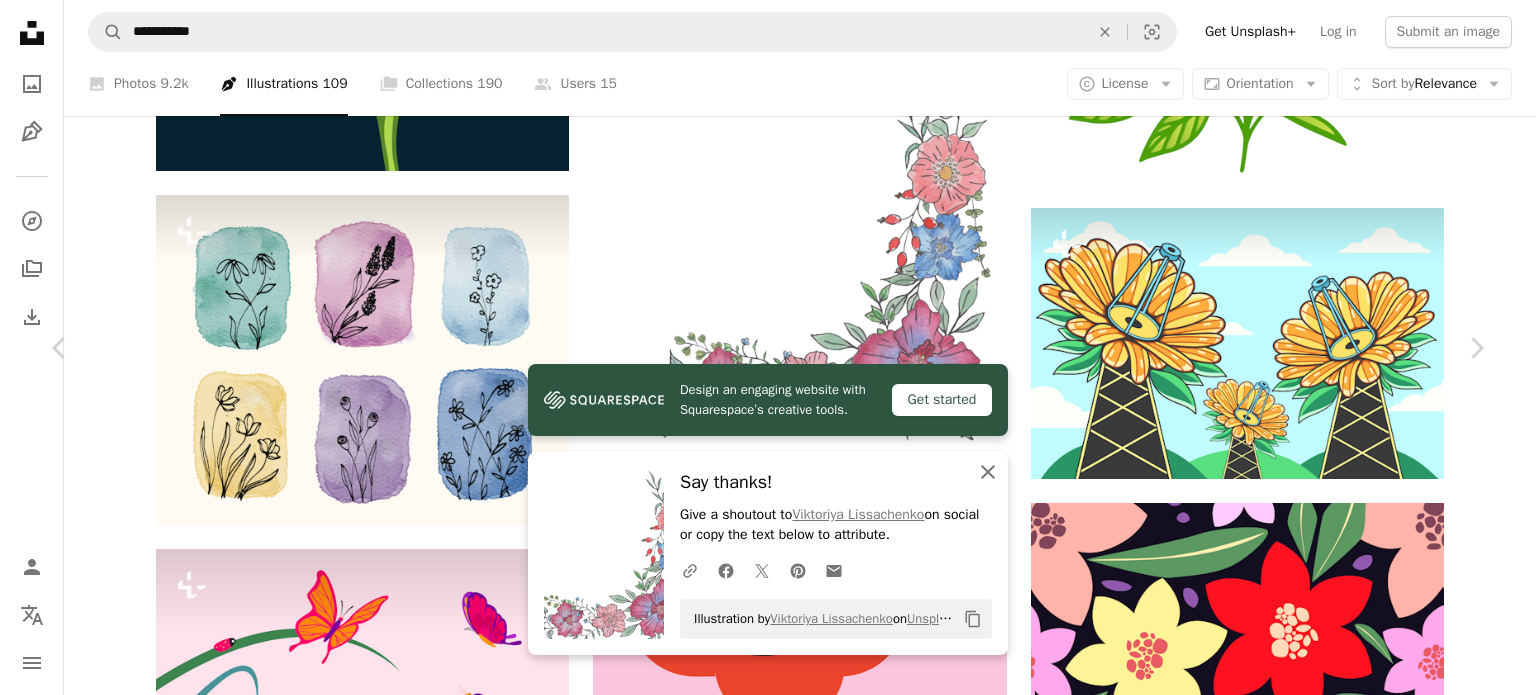 click on "An X shape" 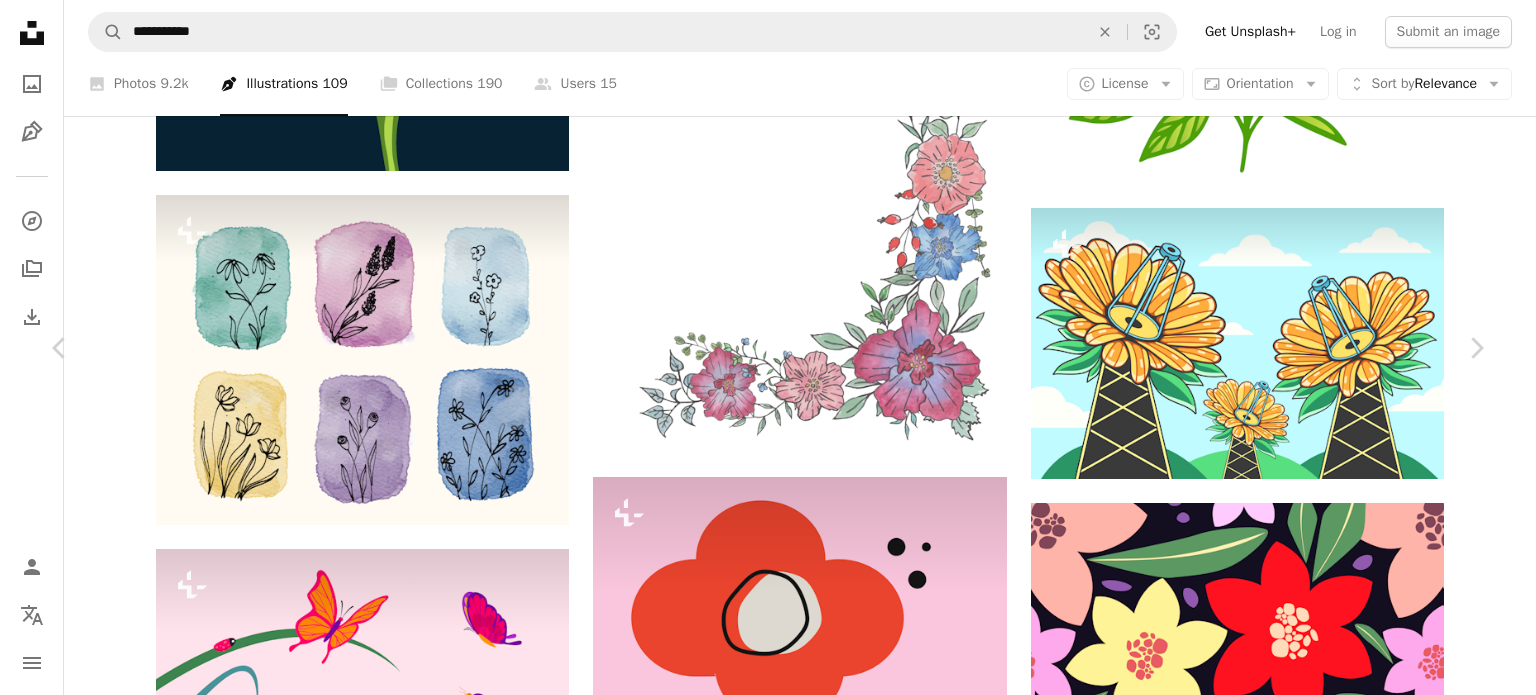 click on "An X shape" at bounding box center [20, 20] 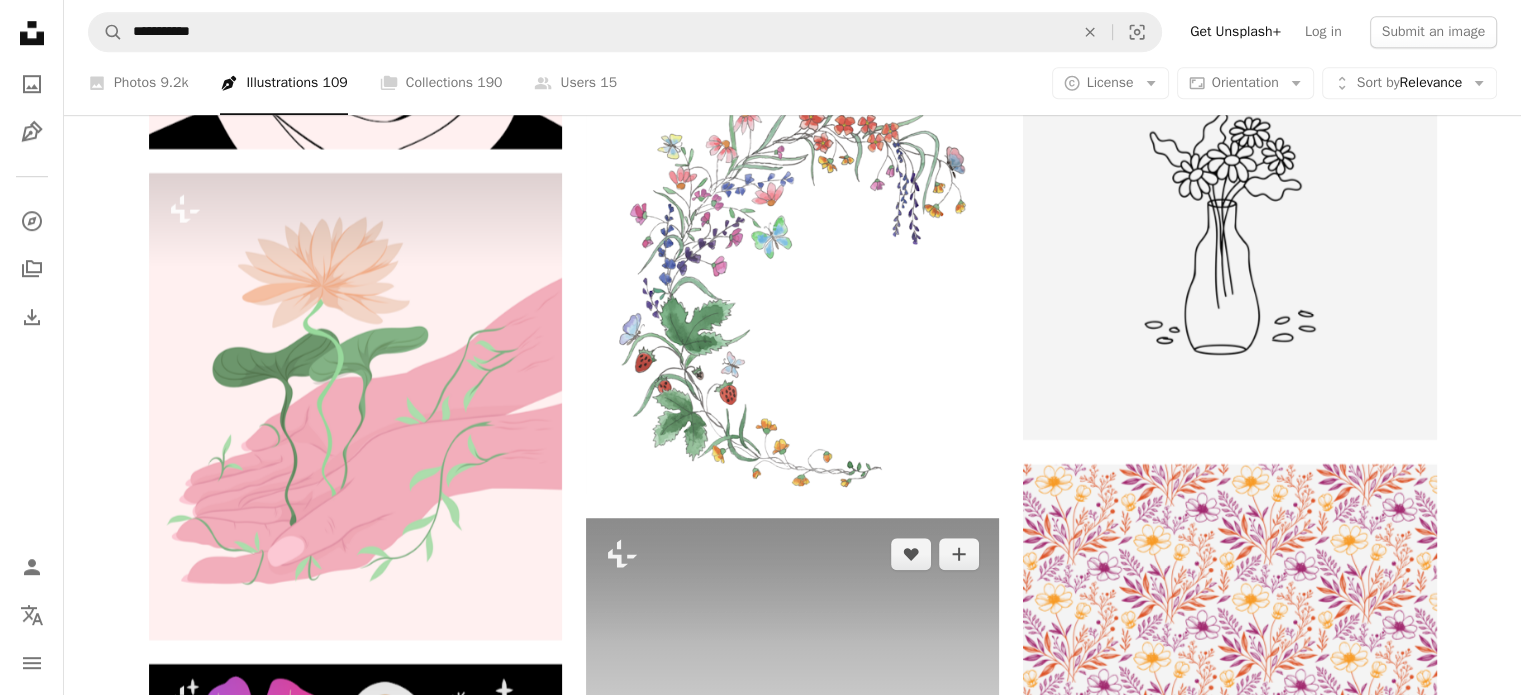 scroll, scrollTop: 107800, scrollLeft: 0, axis: vertical 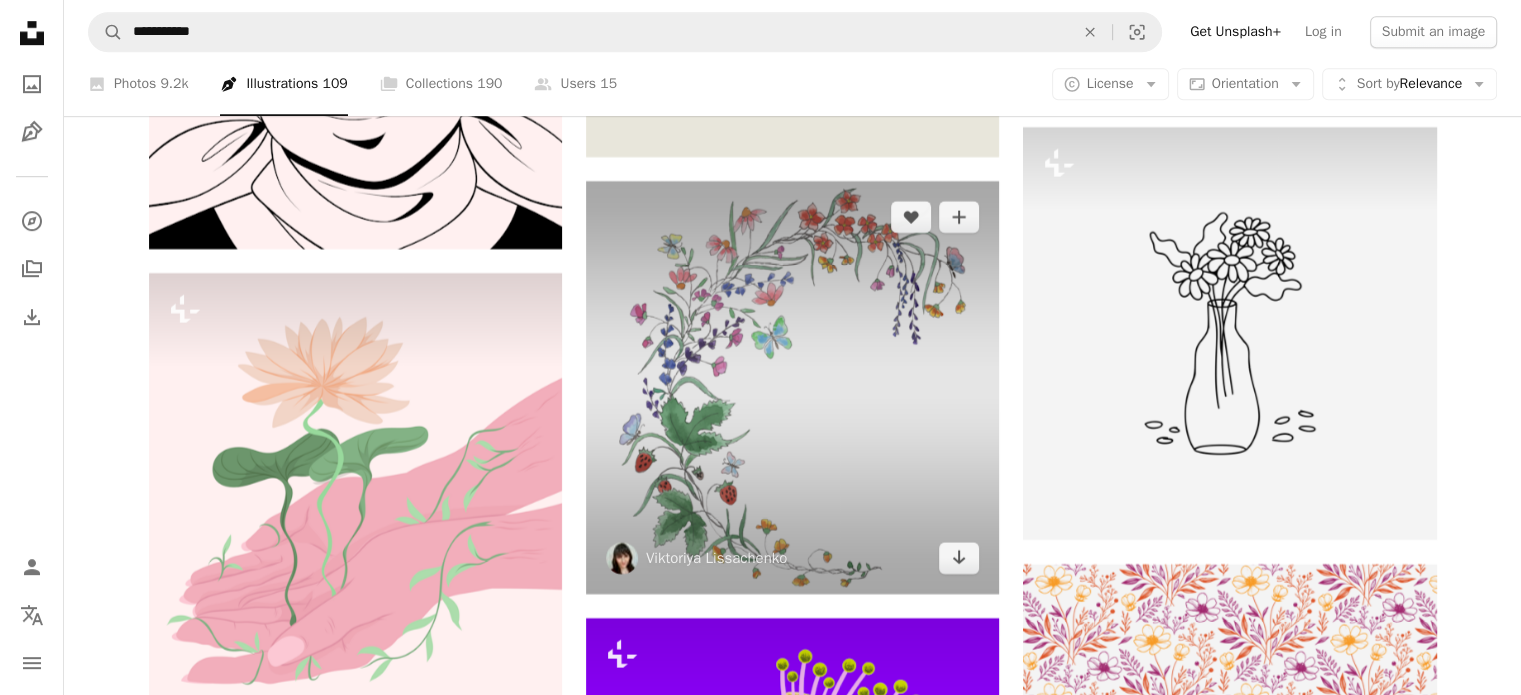 click at bounding box center [792, 387] 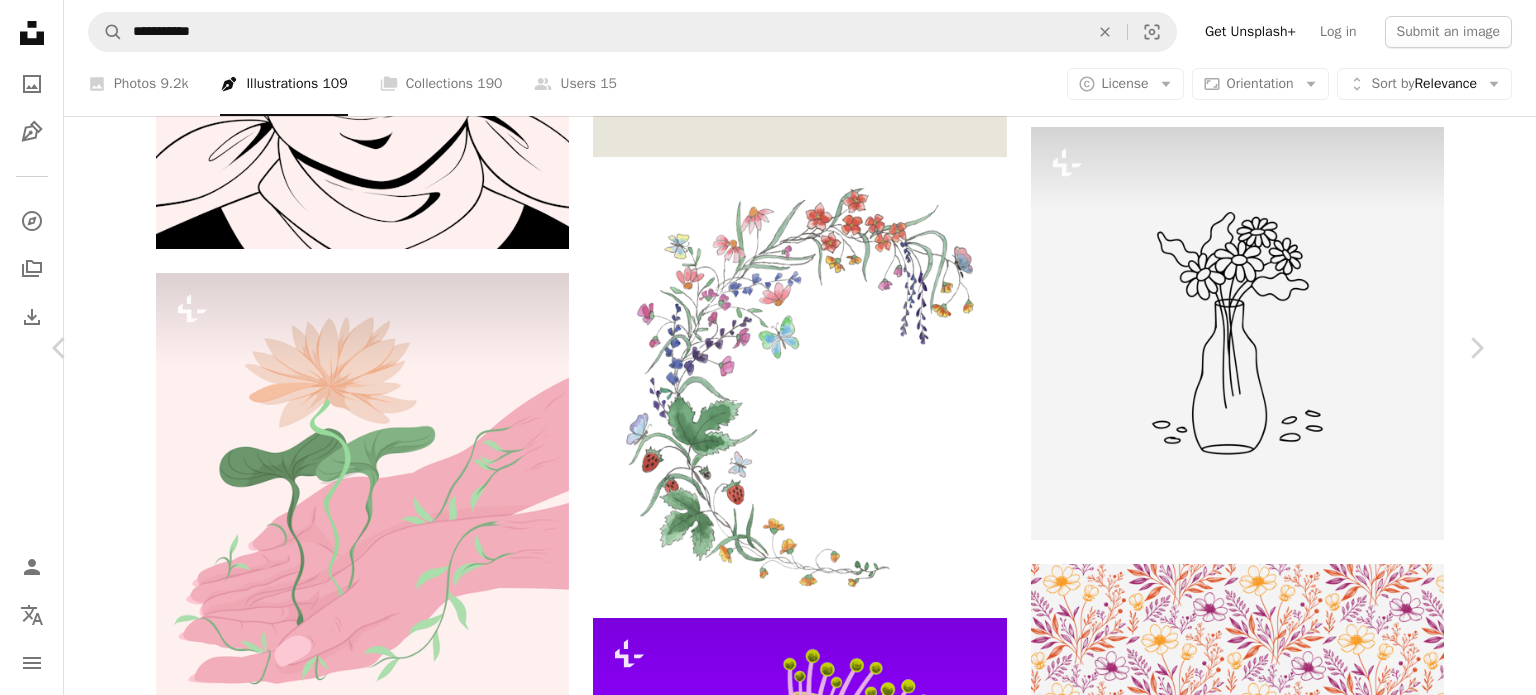 click on "Chevron down" 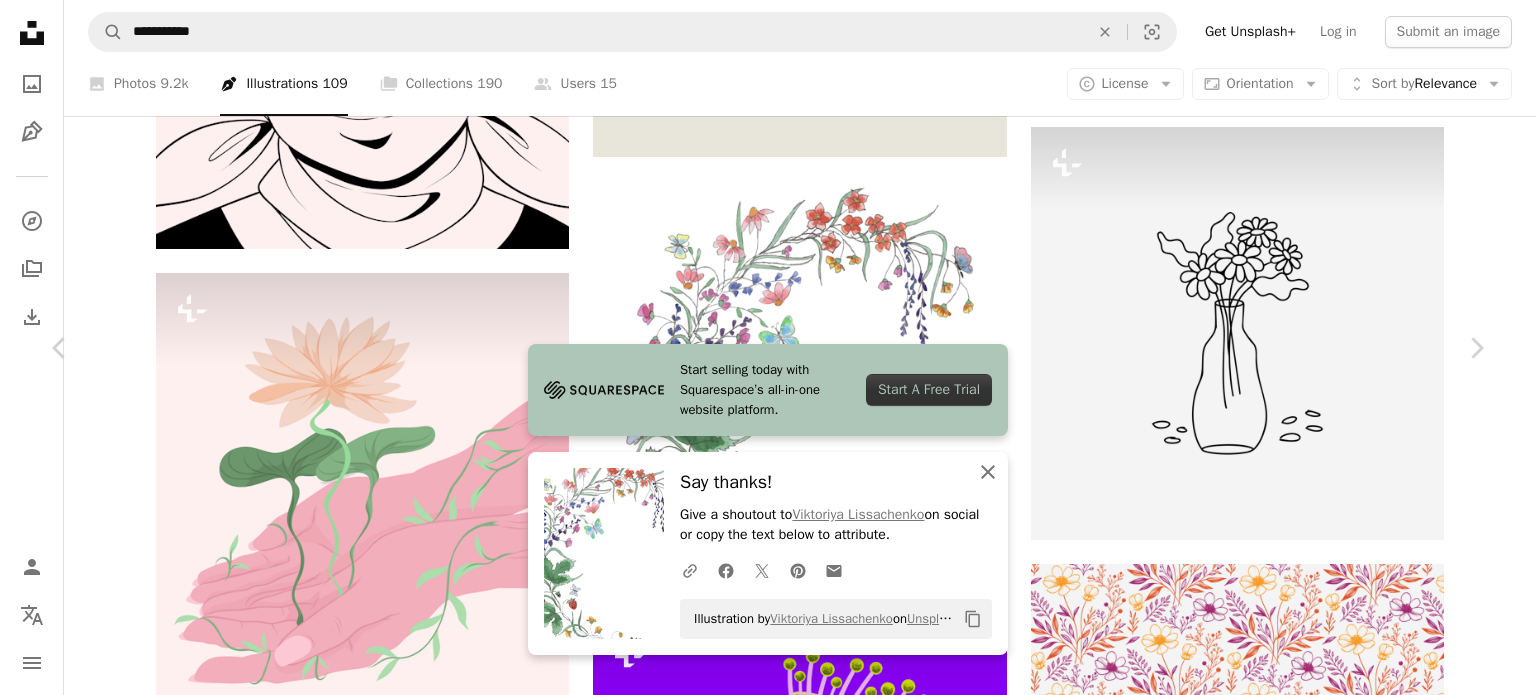 click on "An X shape" 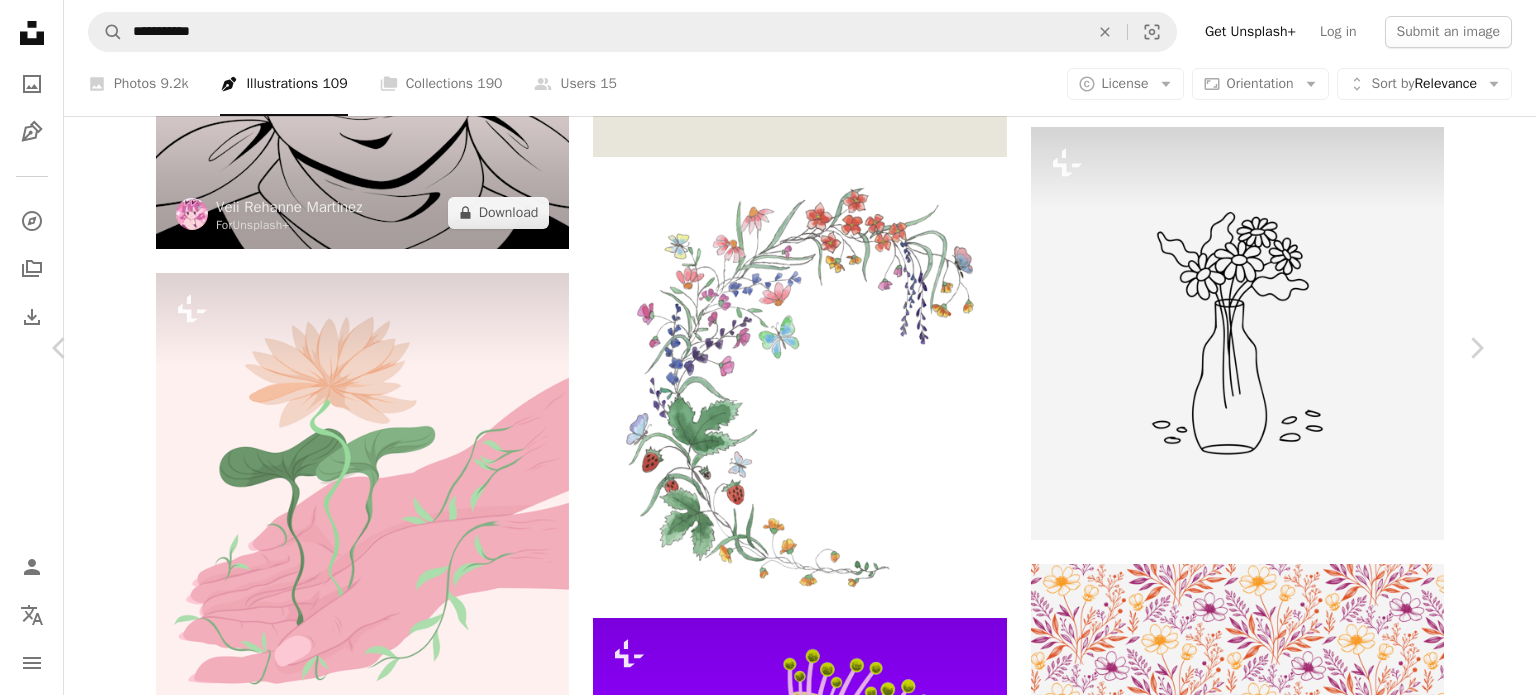 drag, startPoint x: 20, startPoint y: 13, endPoint x: 407, endPoint y: 217, distance: 437.4757 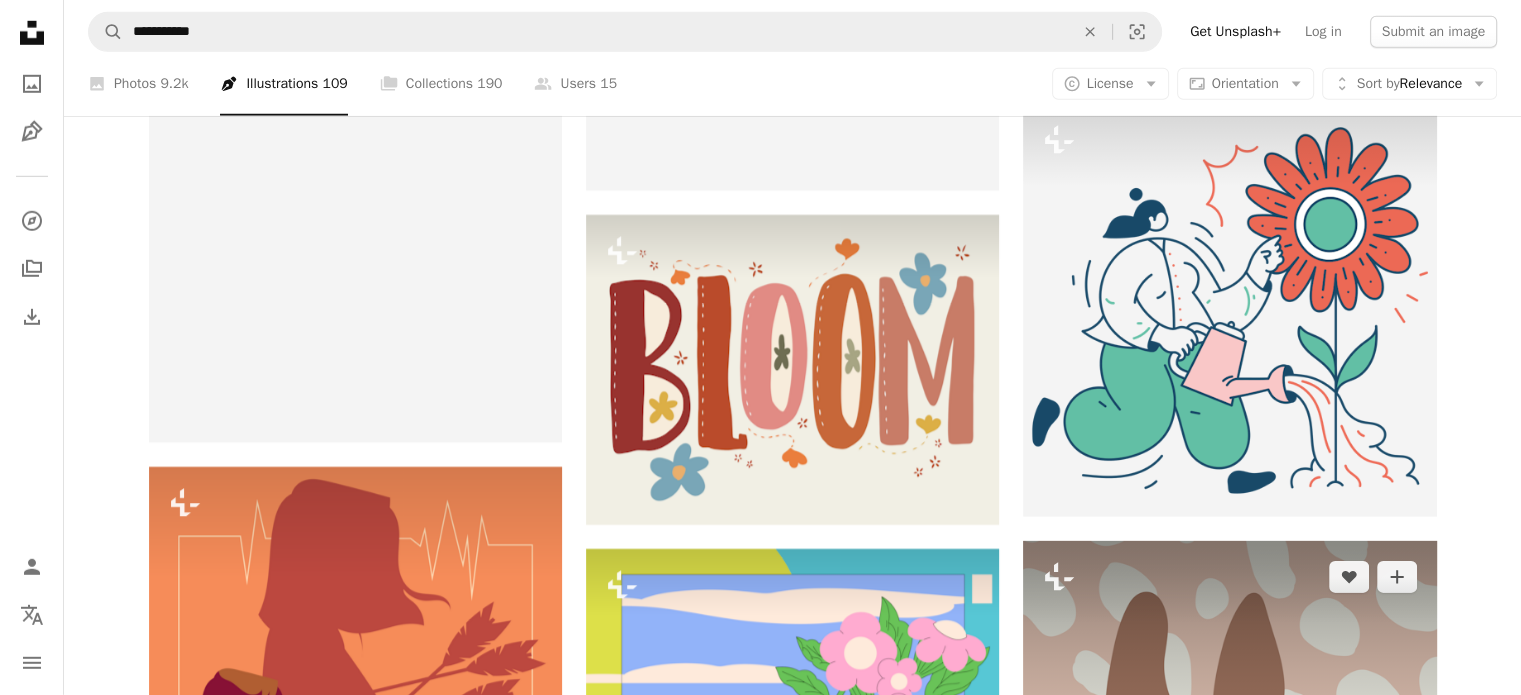 scroll, scrollTop: 236123, scrollLeft: 0, axis: vertical 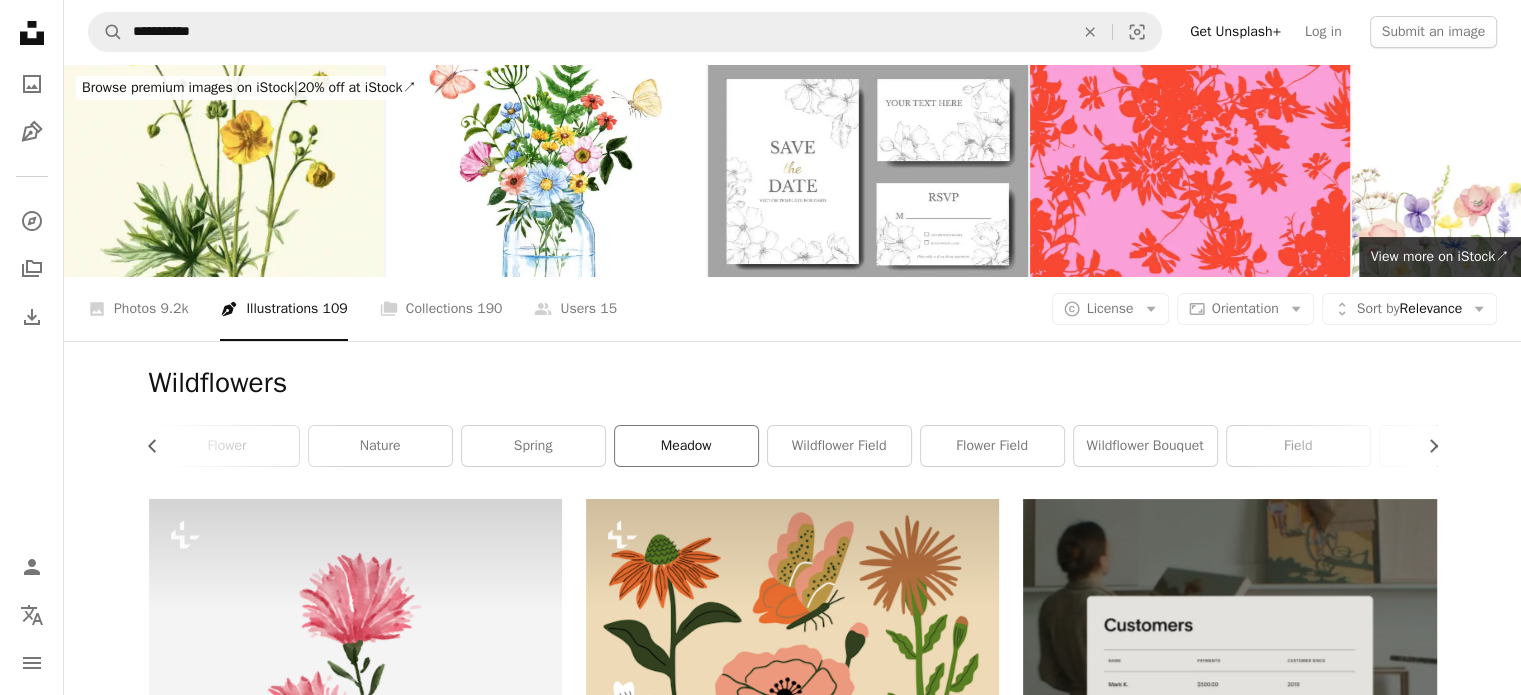 click on "meadow" at bounding box center [686, 446] 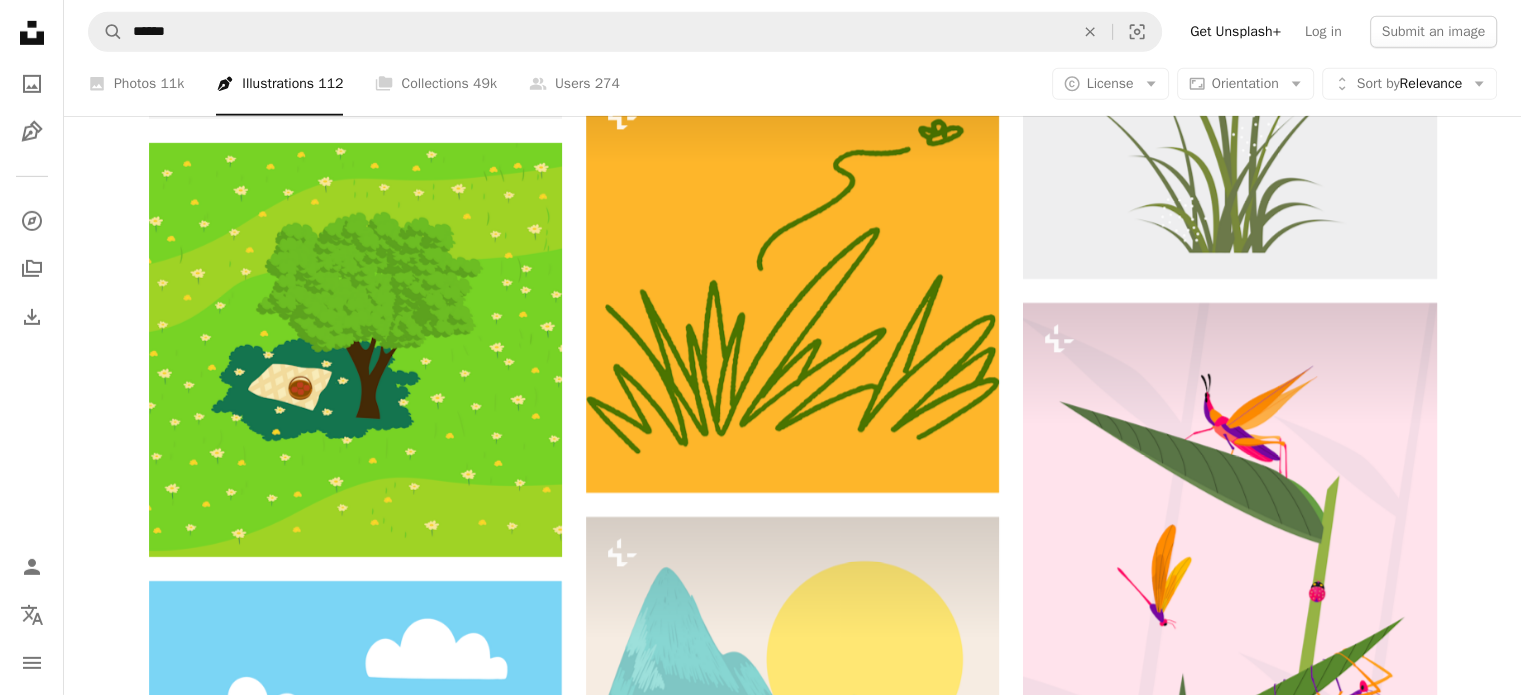 scroll, scrollTop: 6600, scrollLeft: 0, axis: vertical 